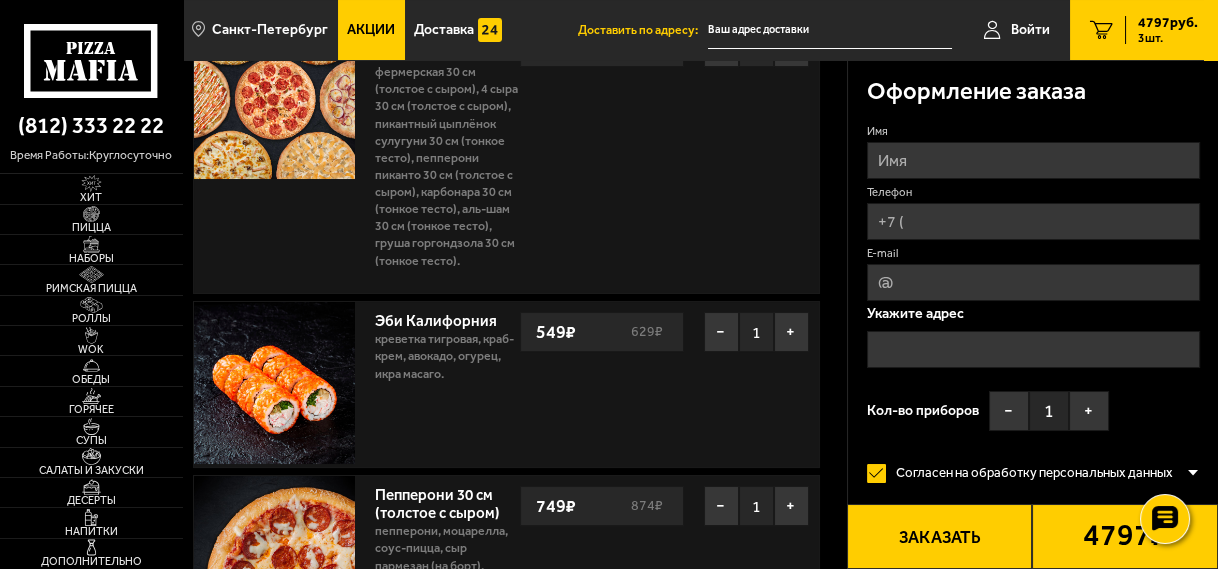 scroll, scrollTop: 0, scrollLeft: 0, axis: both 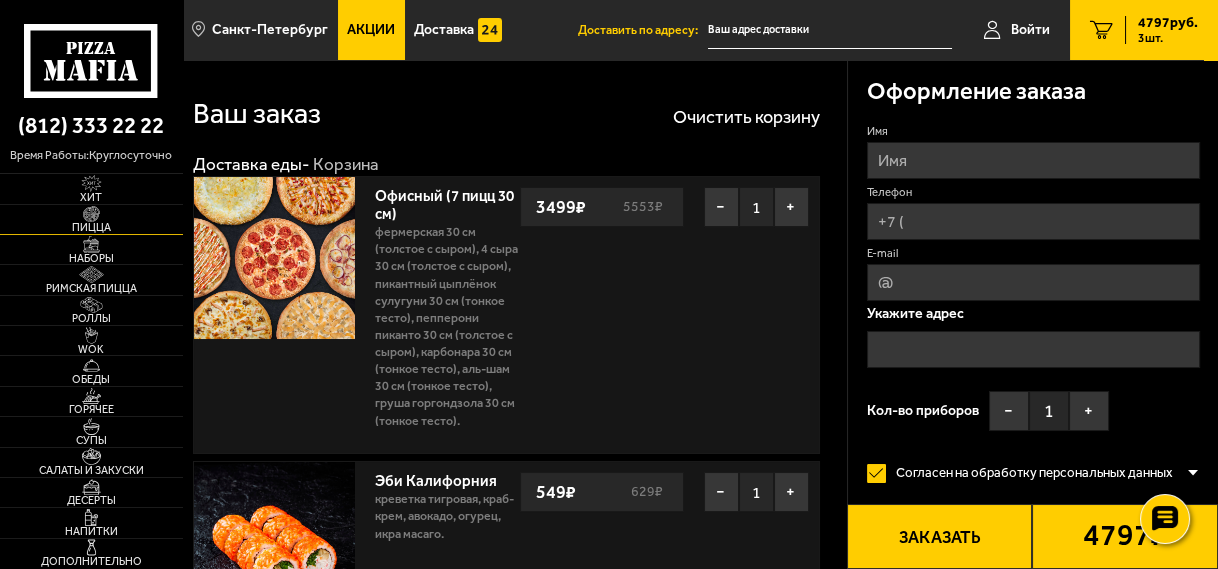 click at bounding box center (91, 214) 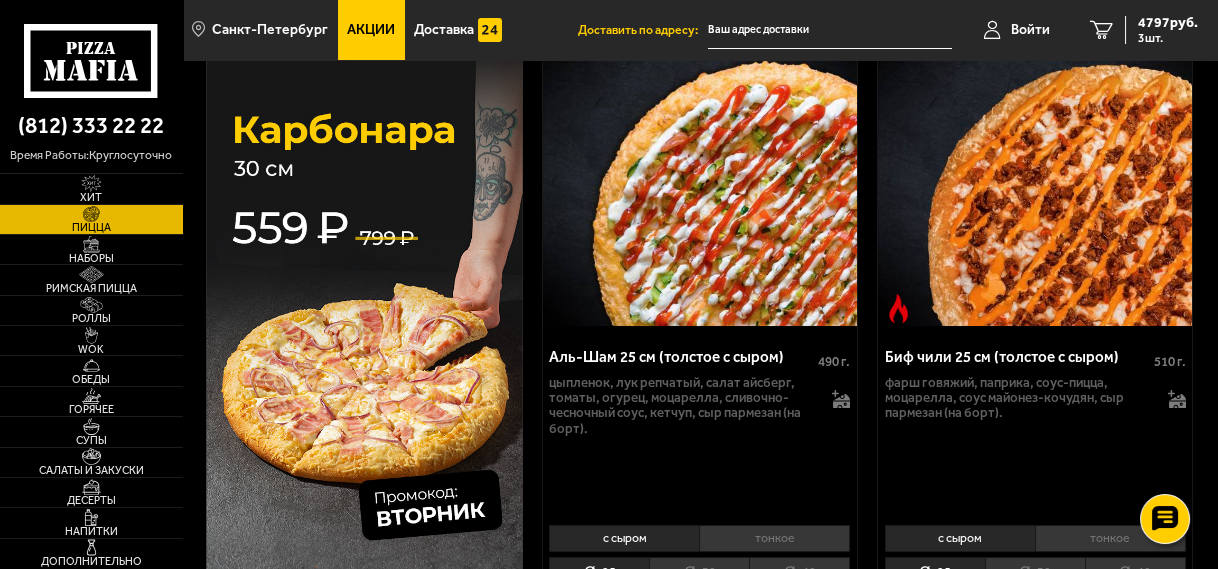 scroll, scrollTop: 0, scrollLeft: 0, axis: both 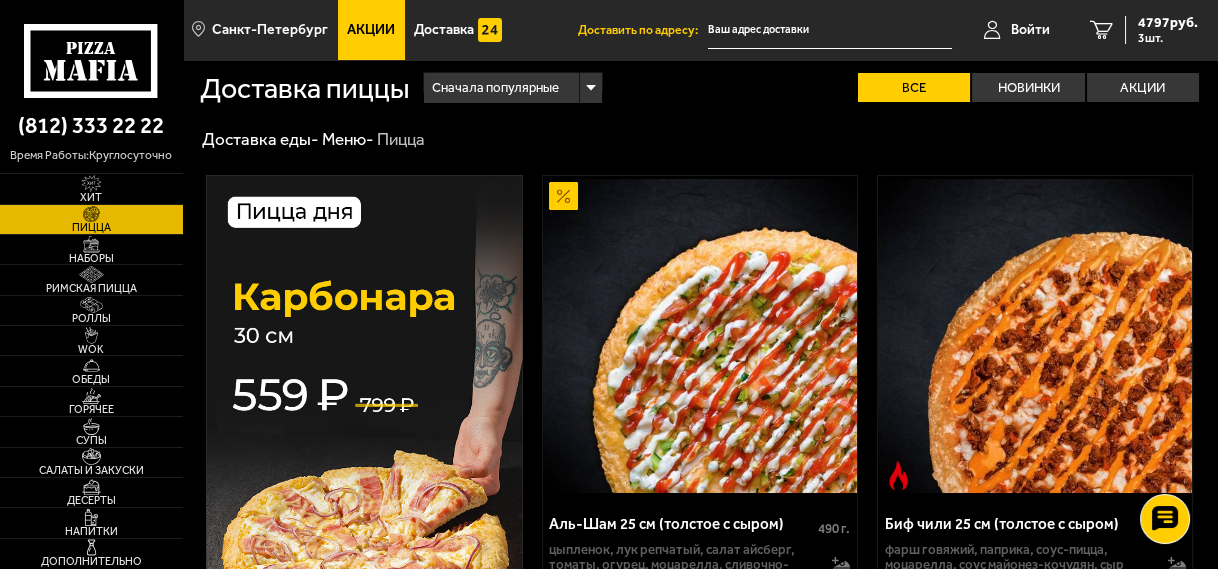 click on "Акции" at bounding box center [371, 30] 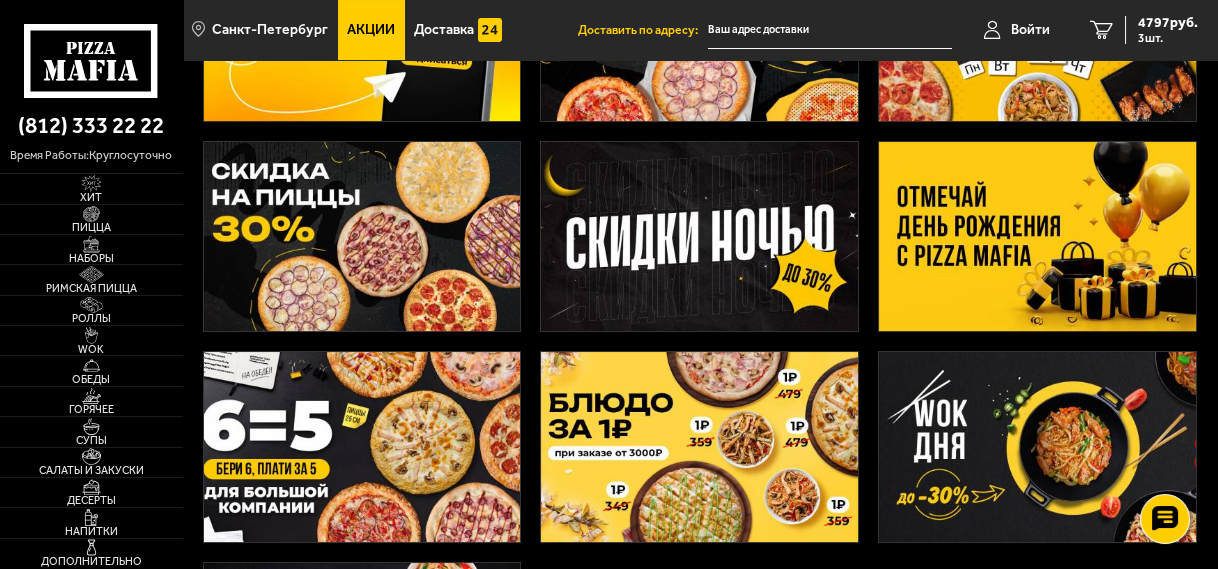 click at bounding box center (1037, 236) 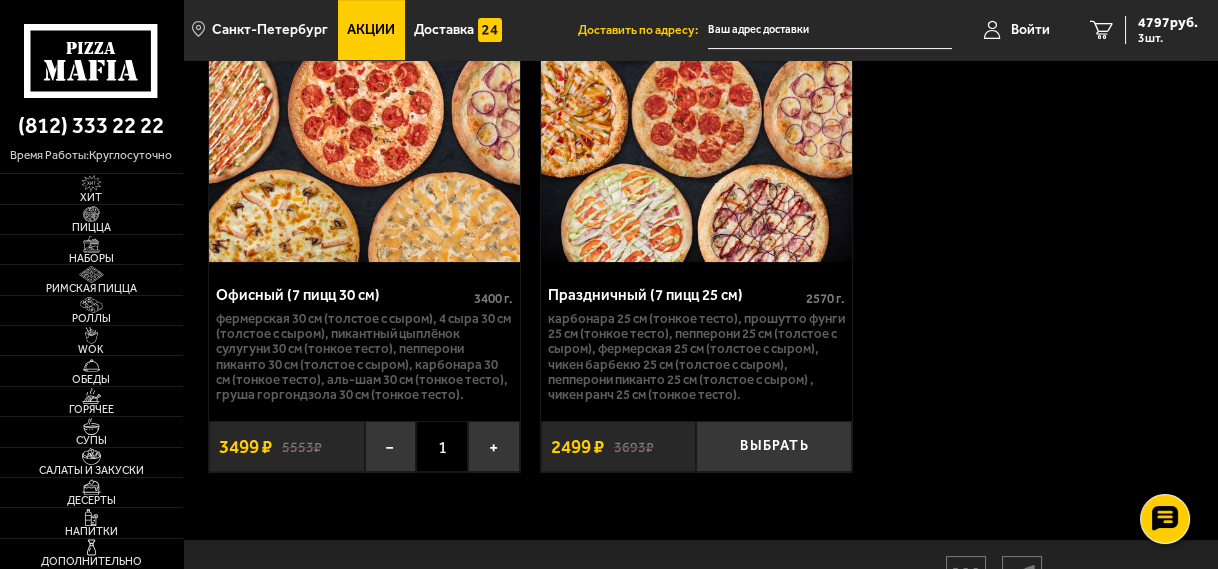 scroll, scrollTop: 1360, scrollLeft: 0, axis: vertical 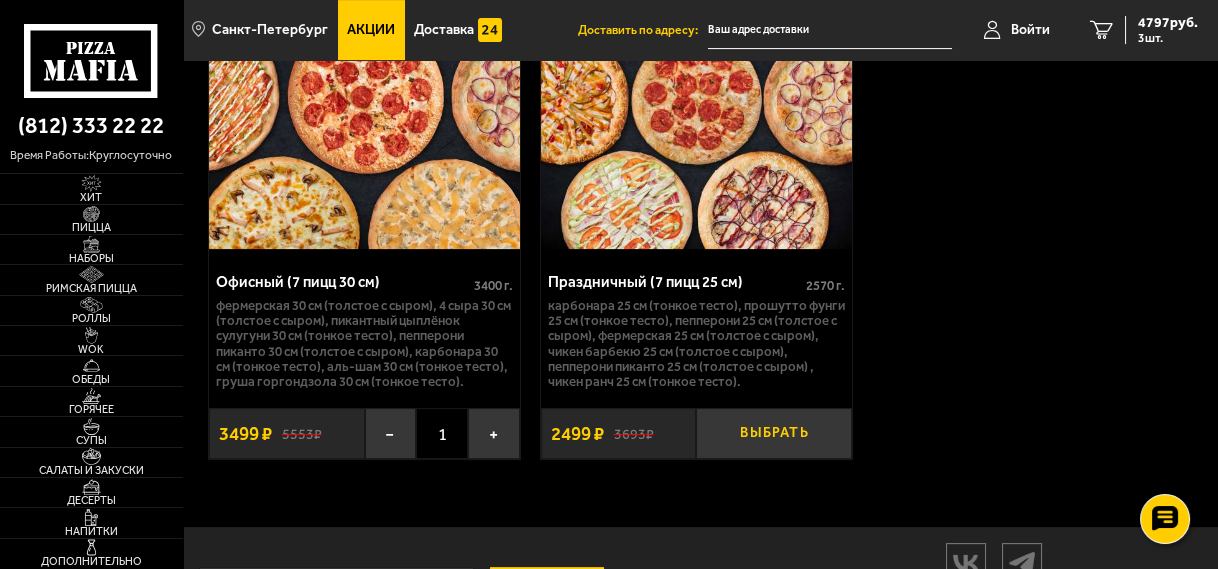 click on "Выбрать" at bounding box center [773, 433] 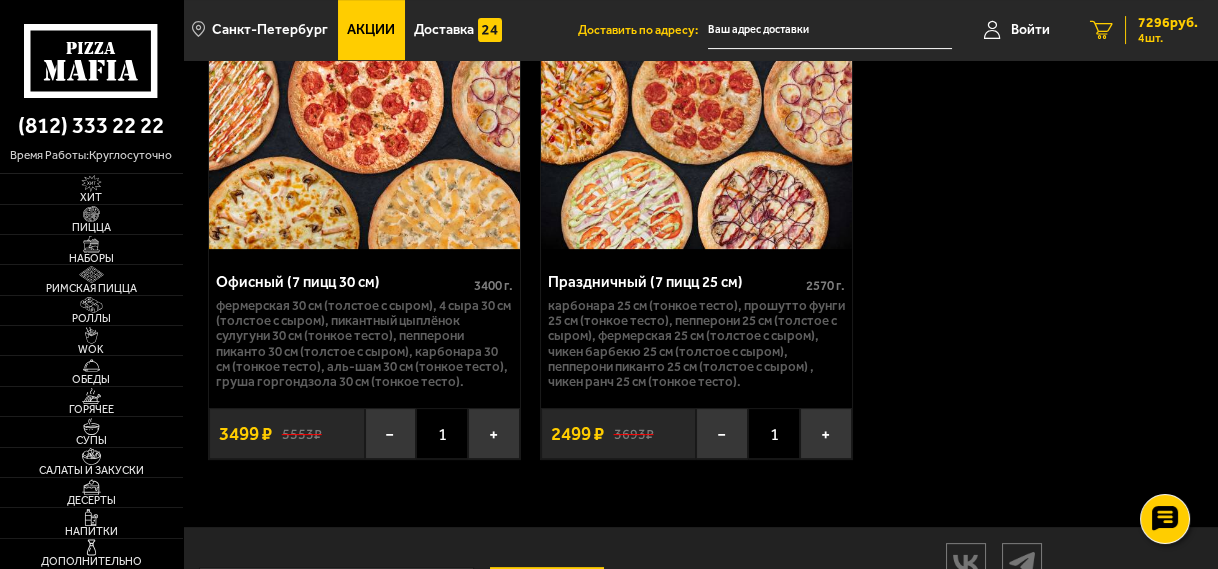 click on "7296  руб." at bounding box center [1168, 23] 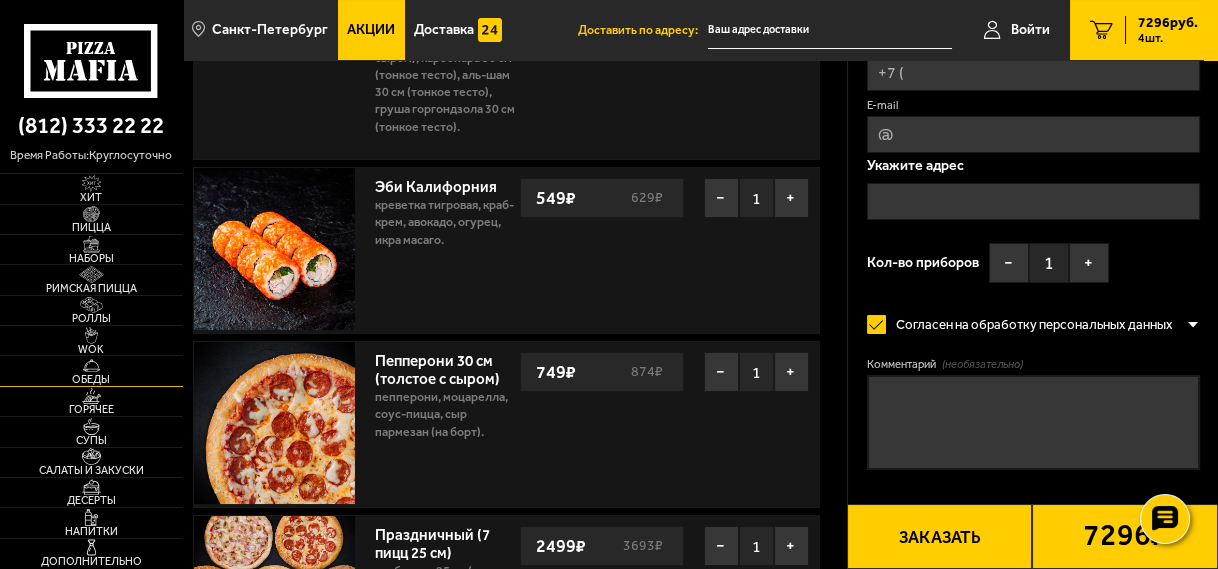 scroll, scrollTop: 400, scrollLeft: 0, axis: vertical 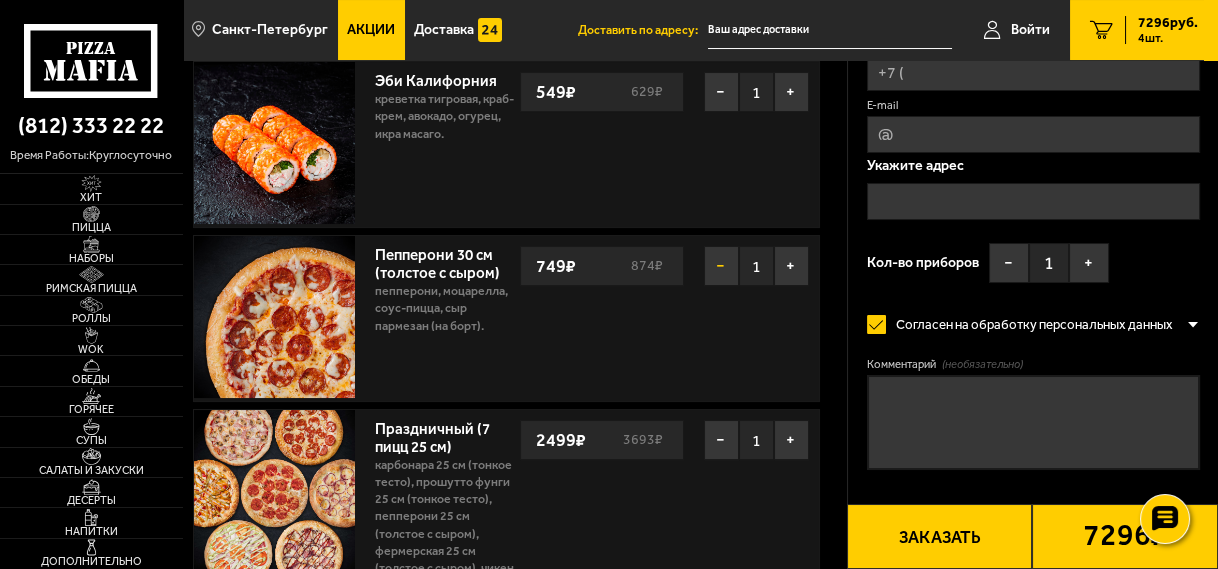 click on "−" at bounding box center [721, 266] 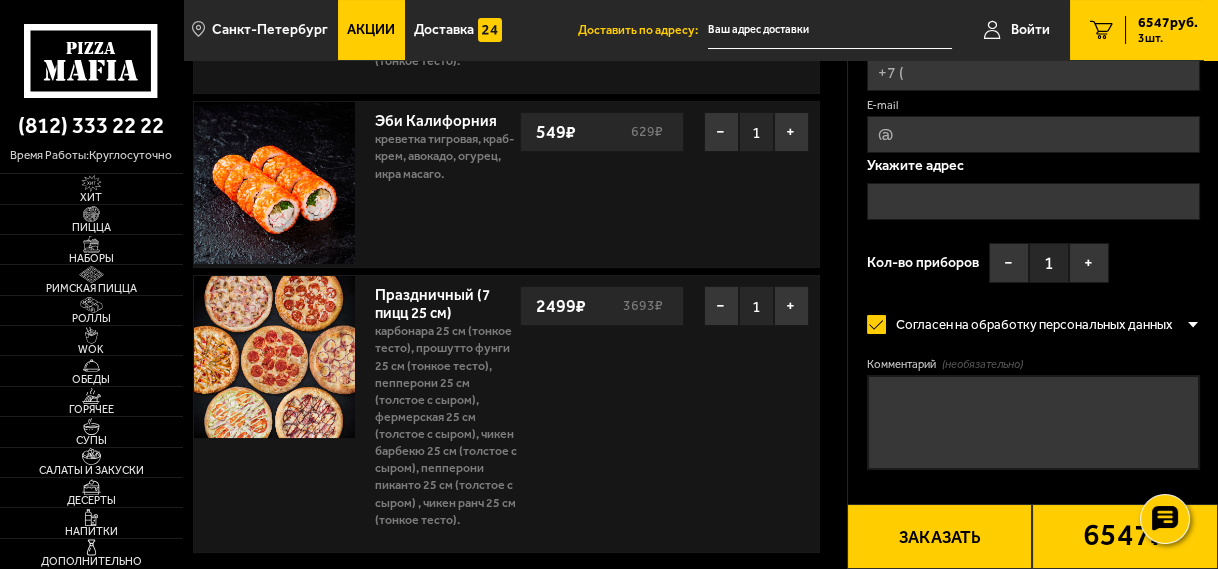 scroll, scrollTop: 400, scrollLeft: 0, axis: vertical 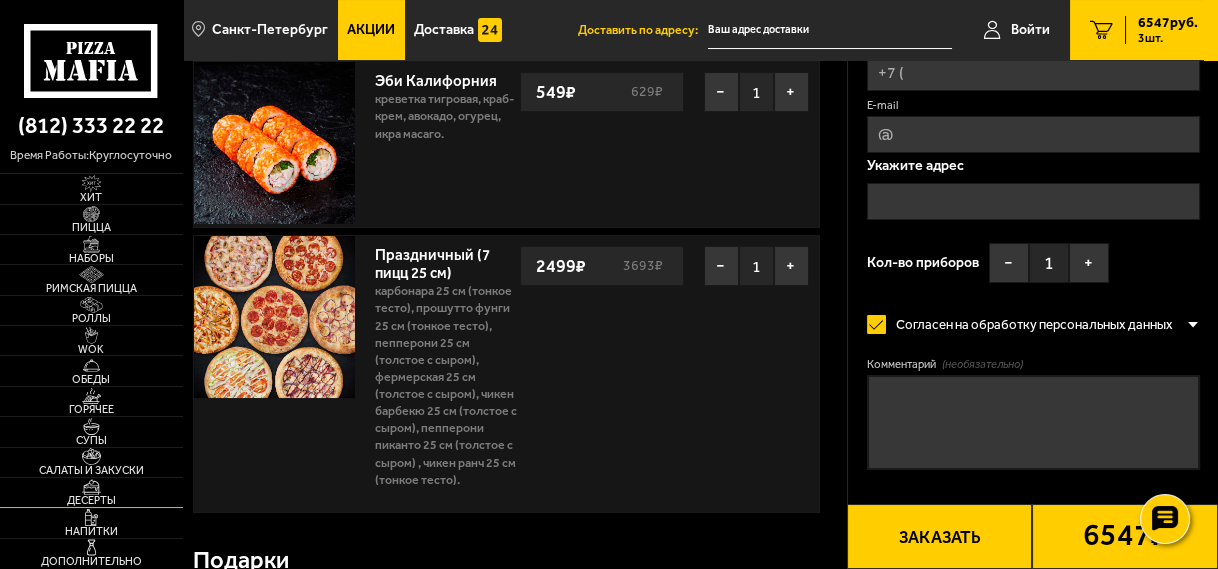 click on "Десерты" at bounding box center (91, 500) 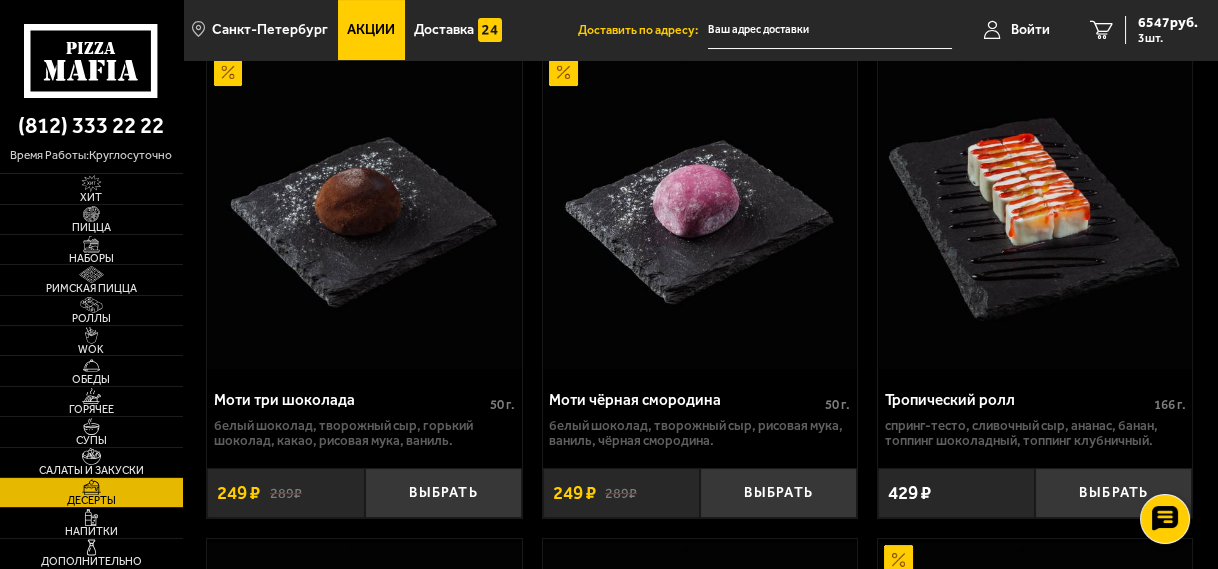 scroll, scrollTop: 640, scrollLeft: 0, axis: vertical 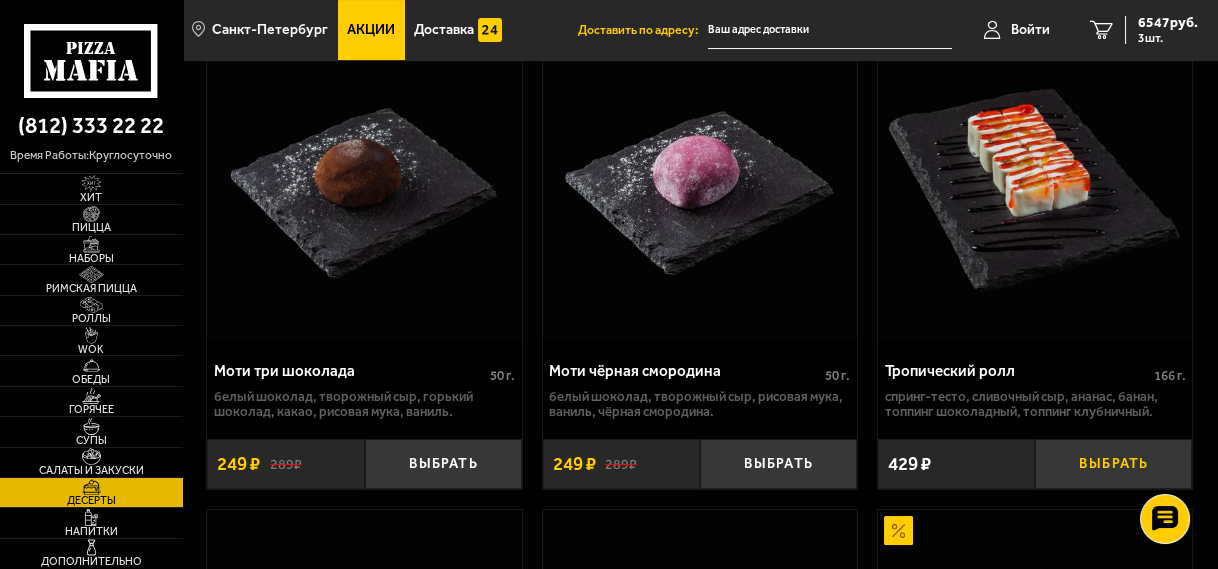 click on "Выбрать" at bounding box center (1113, 464) 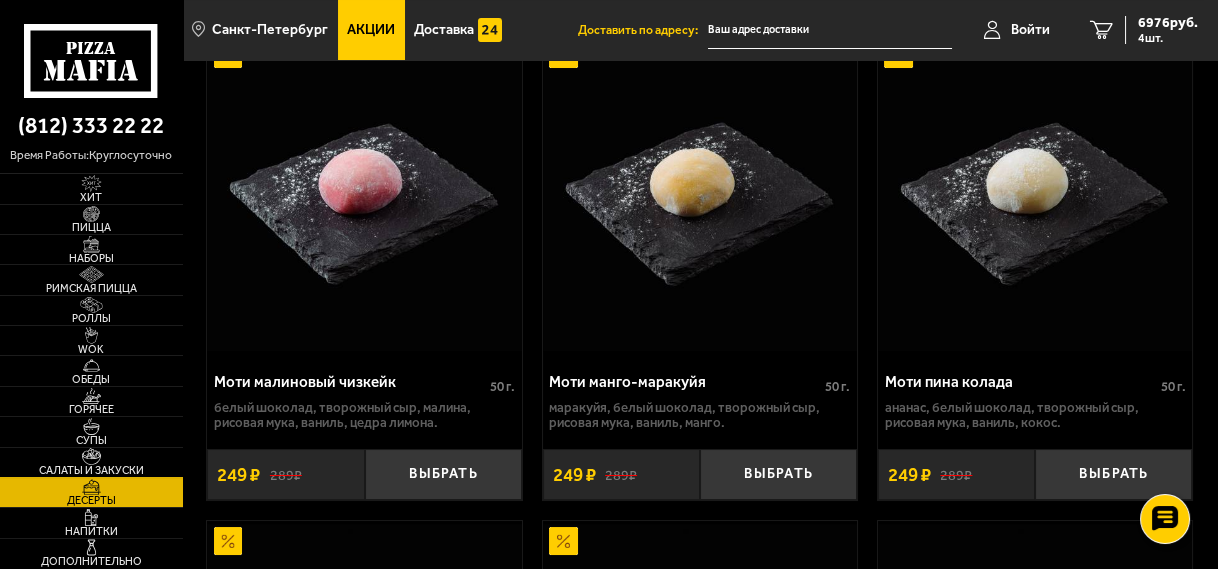 scroll, scrollTop: 160, scrollLeft: 0, axis: vertical 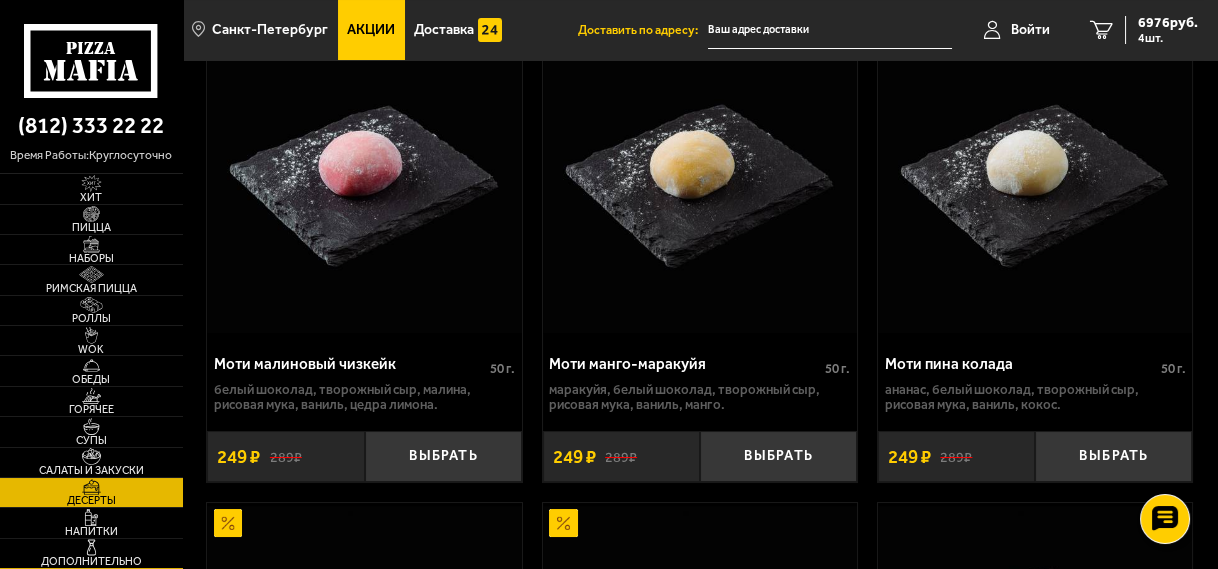 click at bounding box center [91, 547] 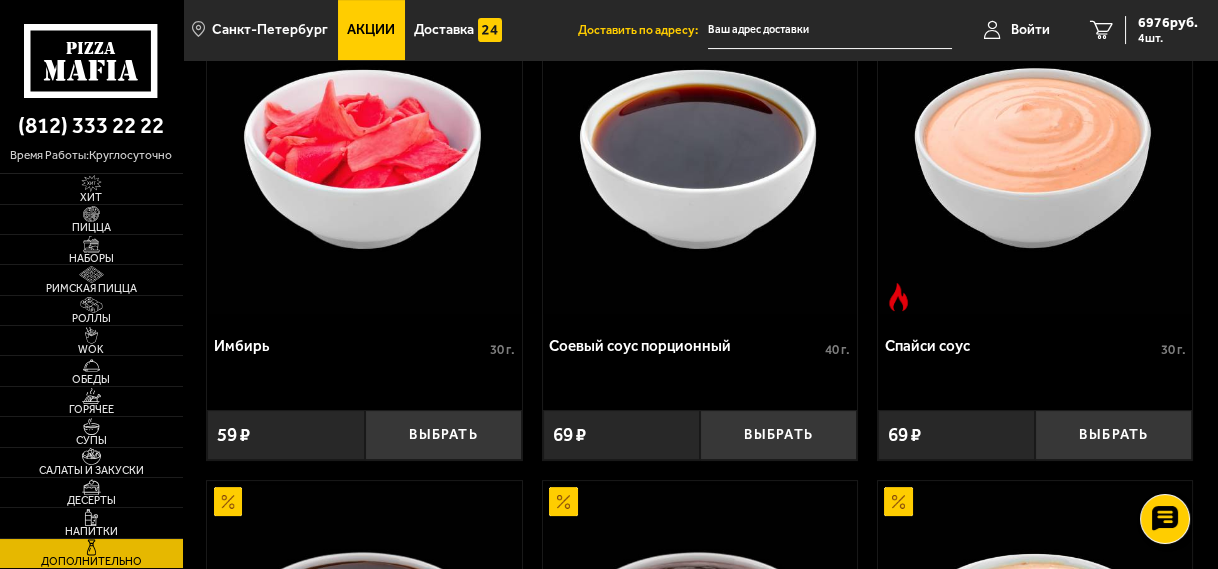 scroll, scrollTop: 1120, scrollLeft: 0, axis: vertical 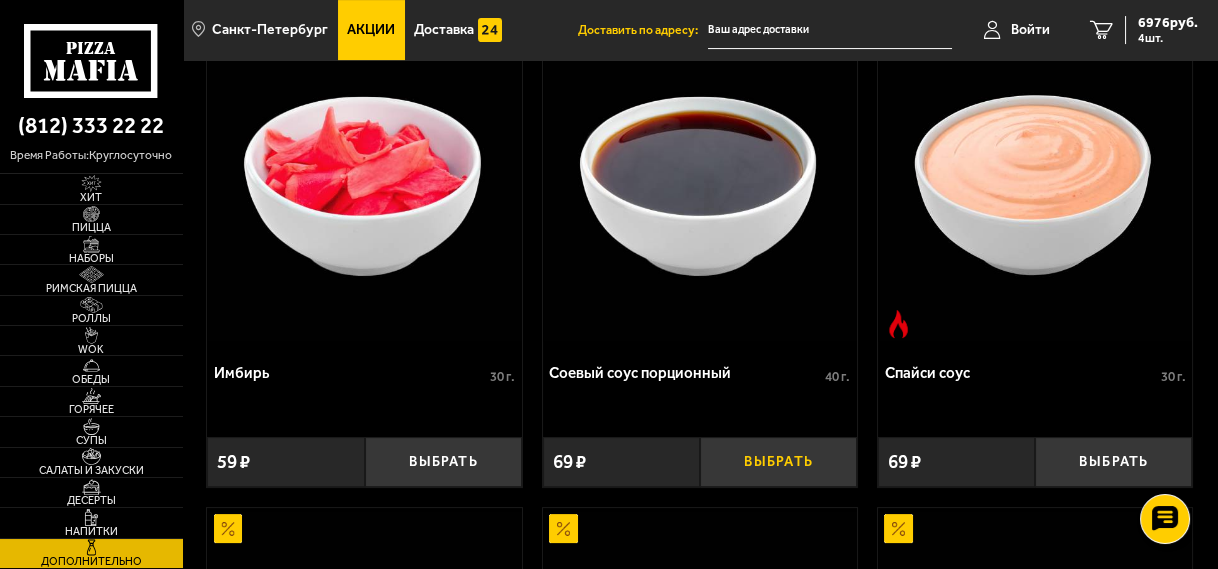 click on "Выбрать" at bounding box center [778, 462] 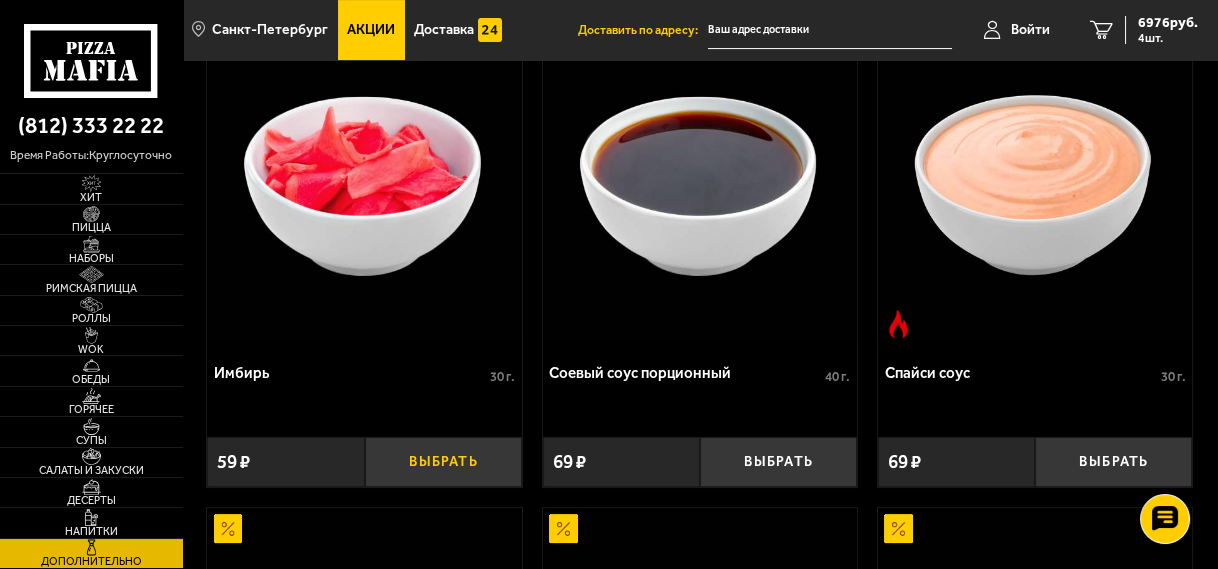 click on "Выбрать" at bounding box center [443, 462] 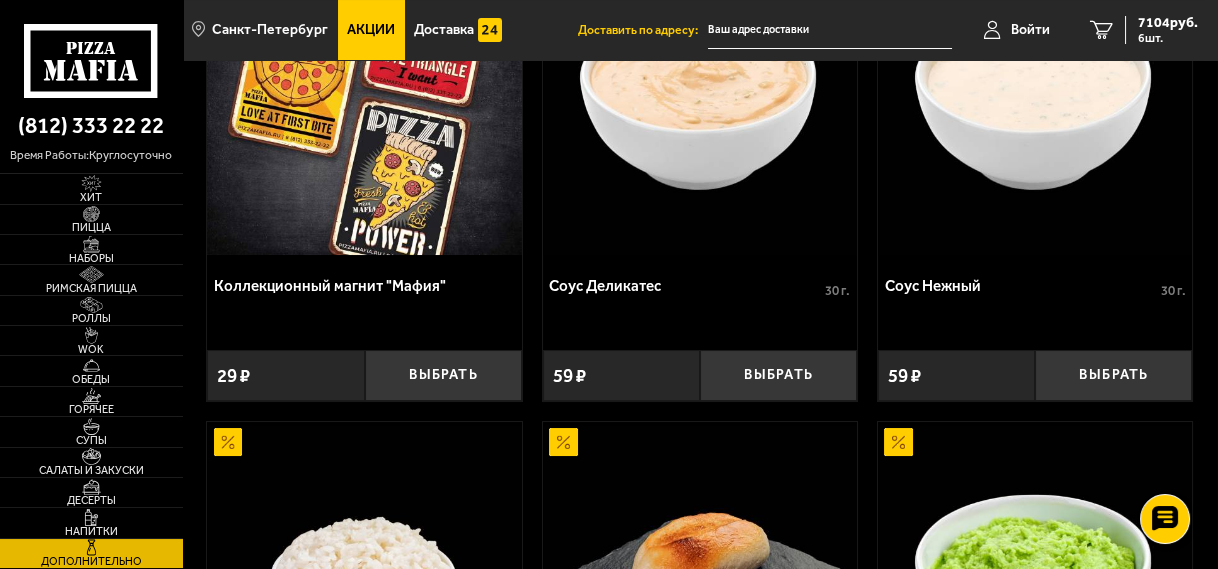 scroll, scrollTop: 240, scrollLeft: 0, axis: vertical 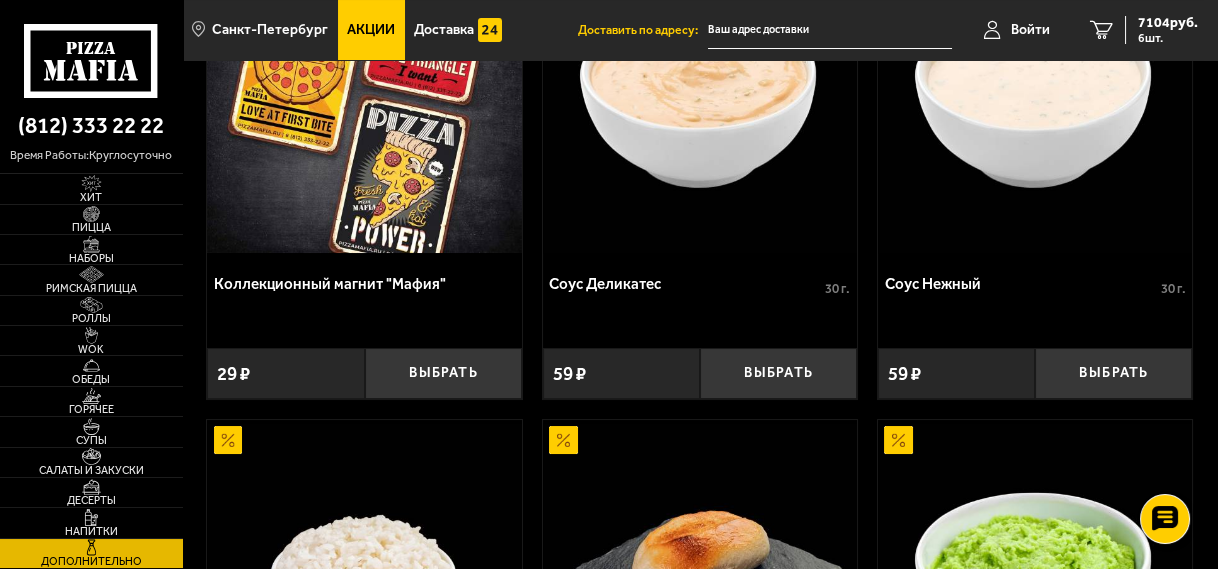 click on "Соус Деликатес" at bounding box center [687, 284] 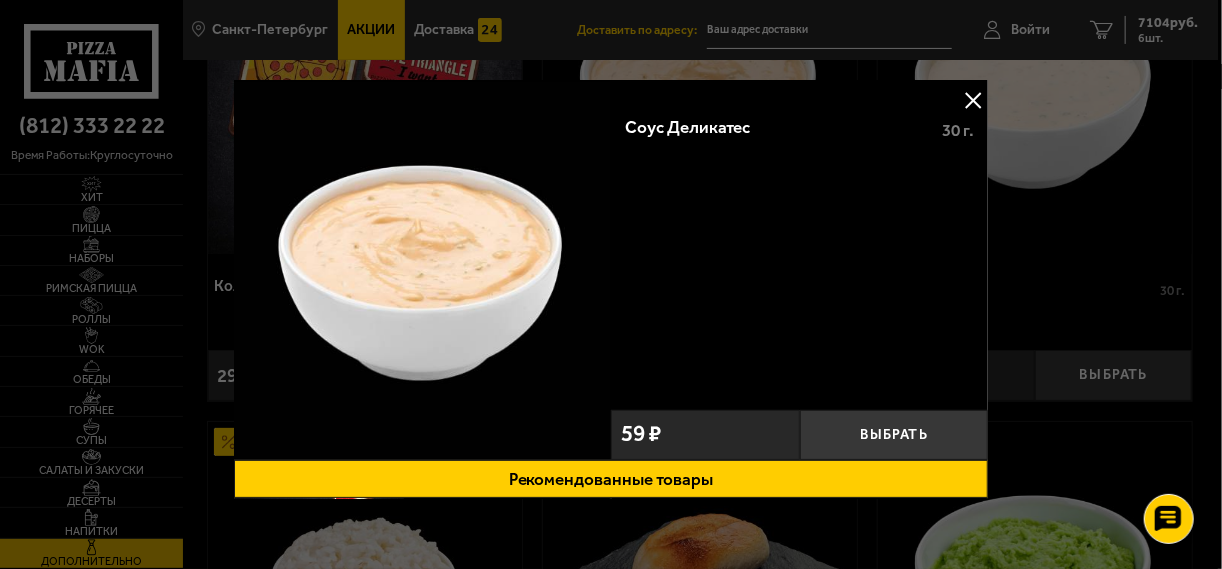 click on "Рекомендованные товары" at bounding box center (611, 479) 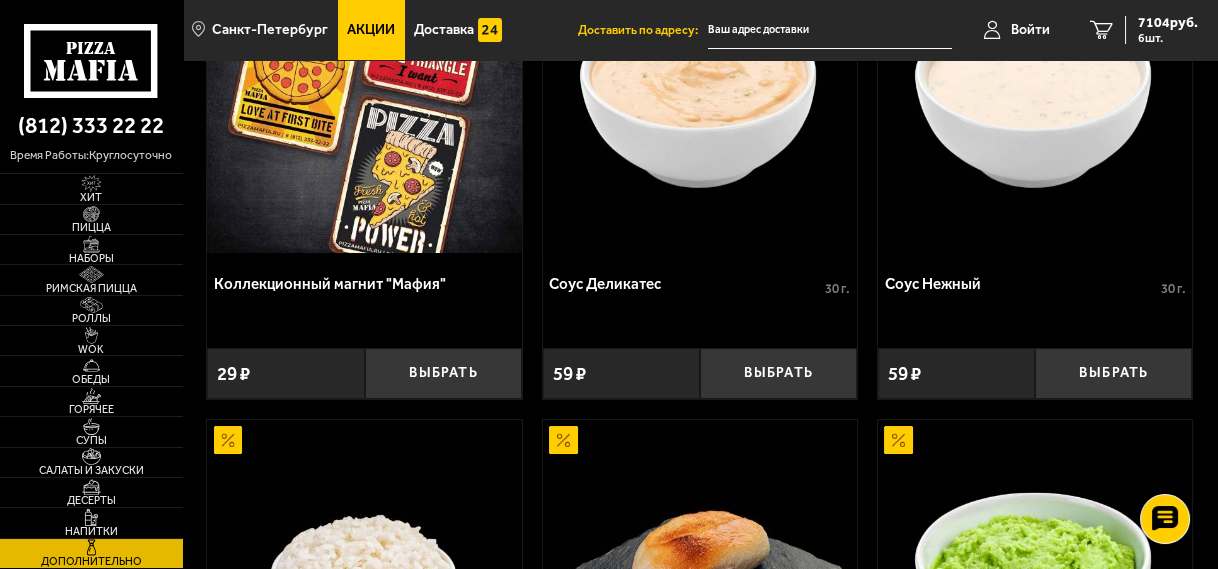 click on "Соус Нежный" at bounding box center [1023, 284] 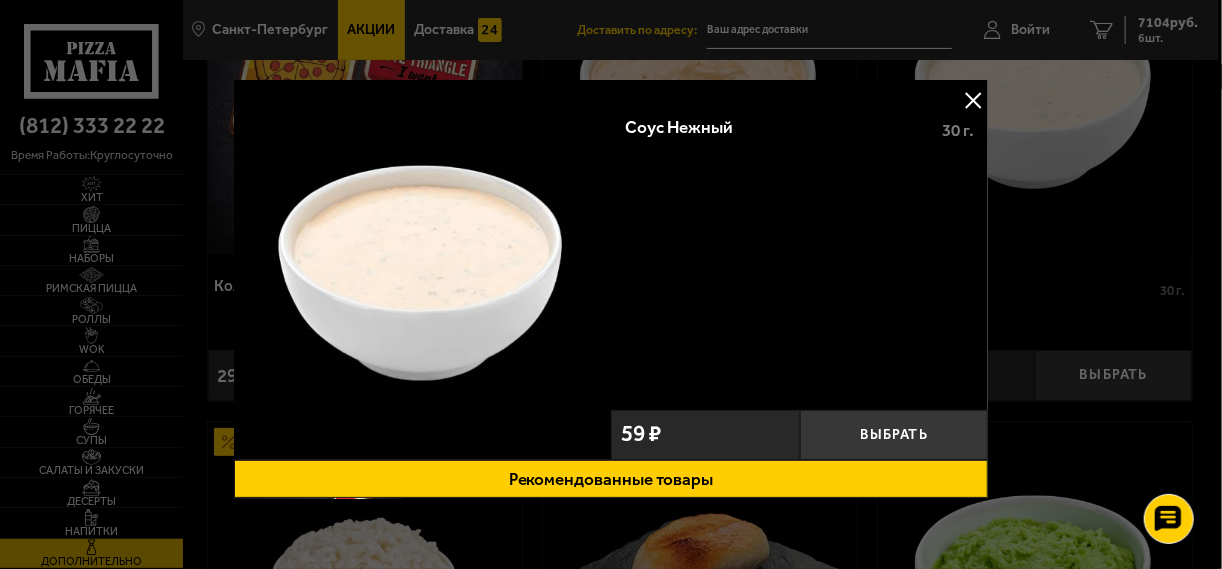 click at bounding box center [973, 100] 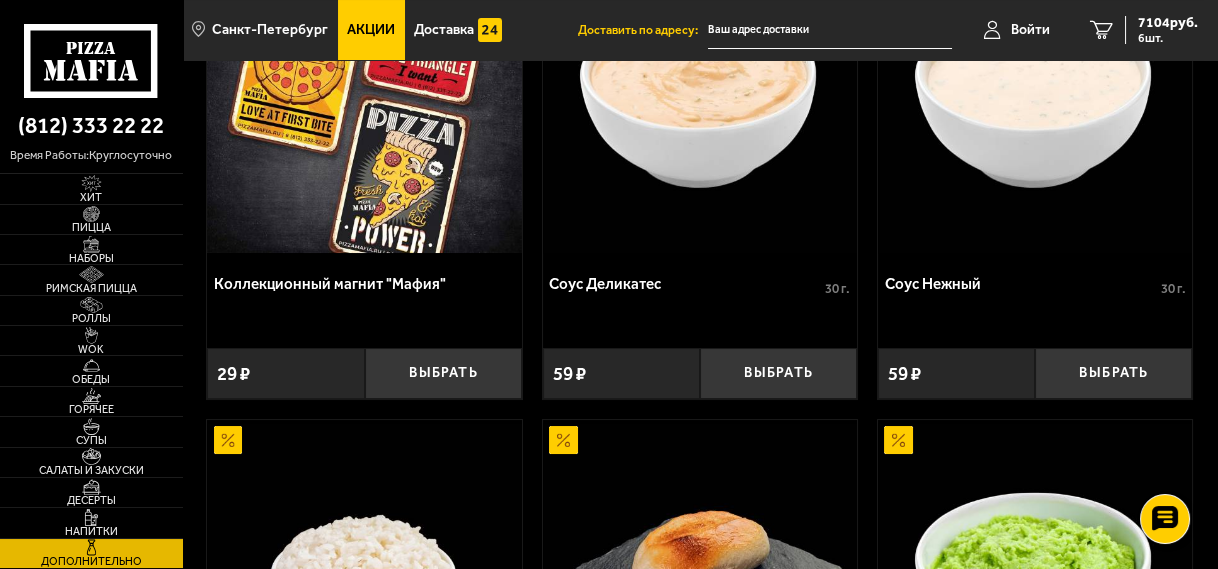 scroll, scrollTop: 160, scrollLeft: 0, axis: vertical 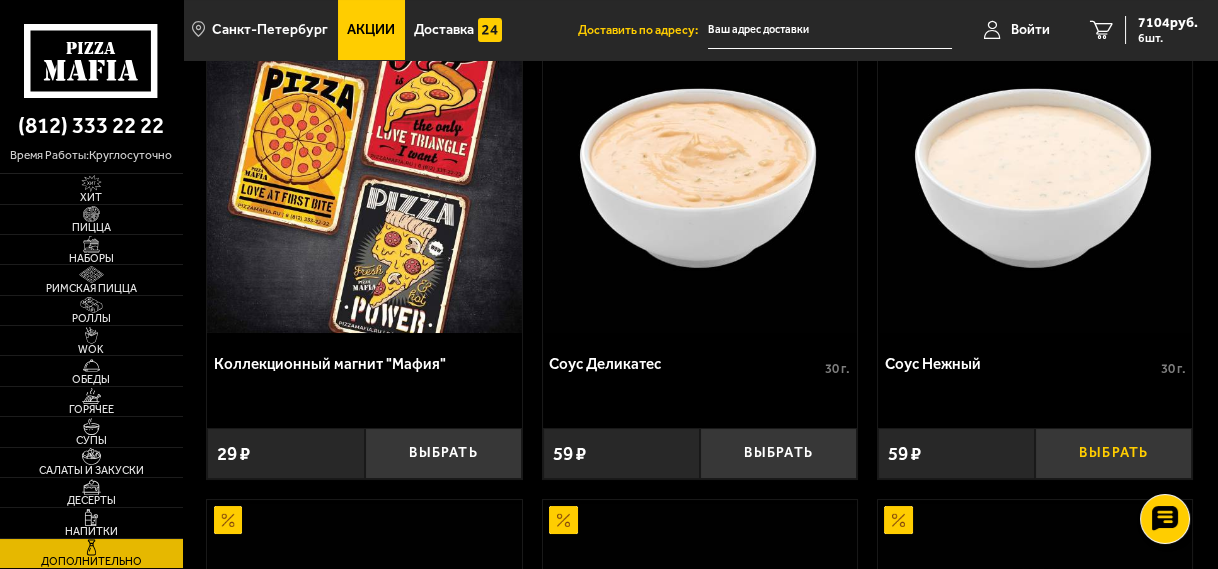 click on "Выбрать" at bounding box center [1113, 453] 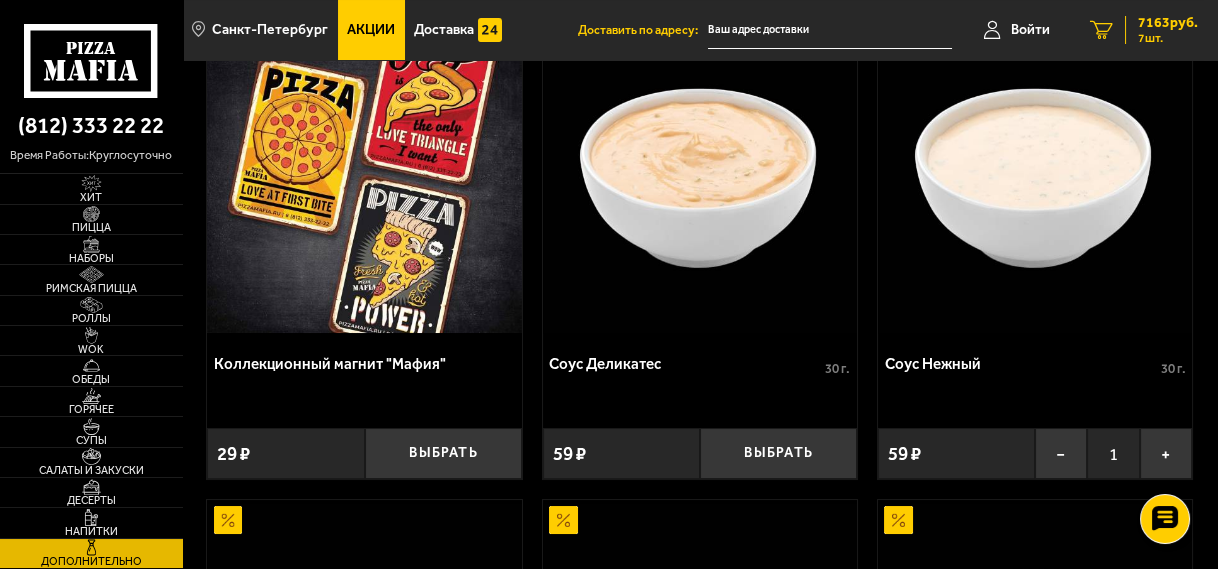 click on "7163  руб. 7  шт." at bounding box center (1161, 30) 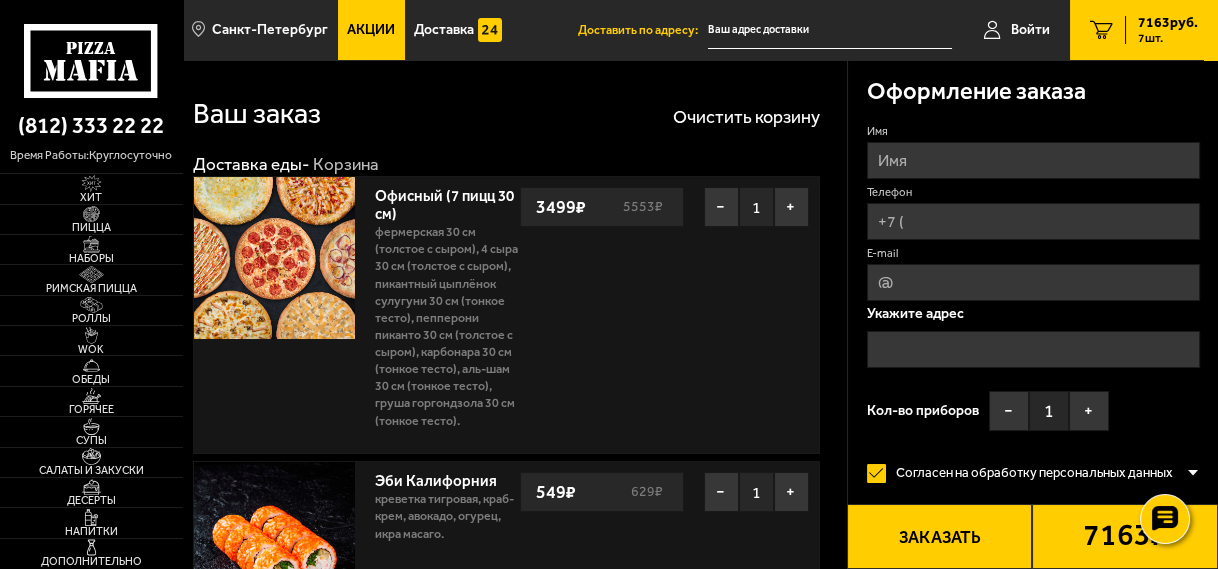 click on "Акции" at bounding box center (371, 30) 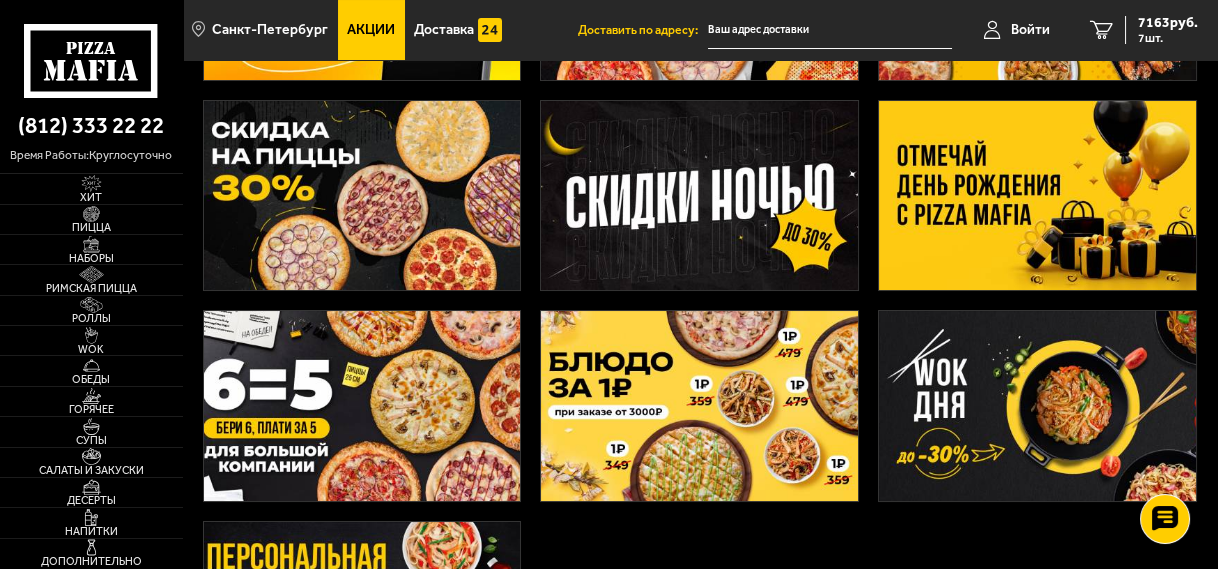 scroll, scrollTop: 320, scrollLeft: 0, axis: vertical 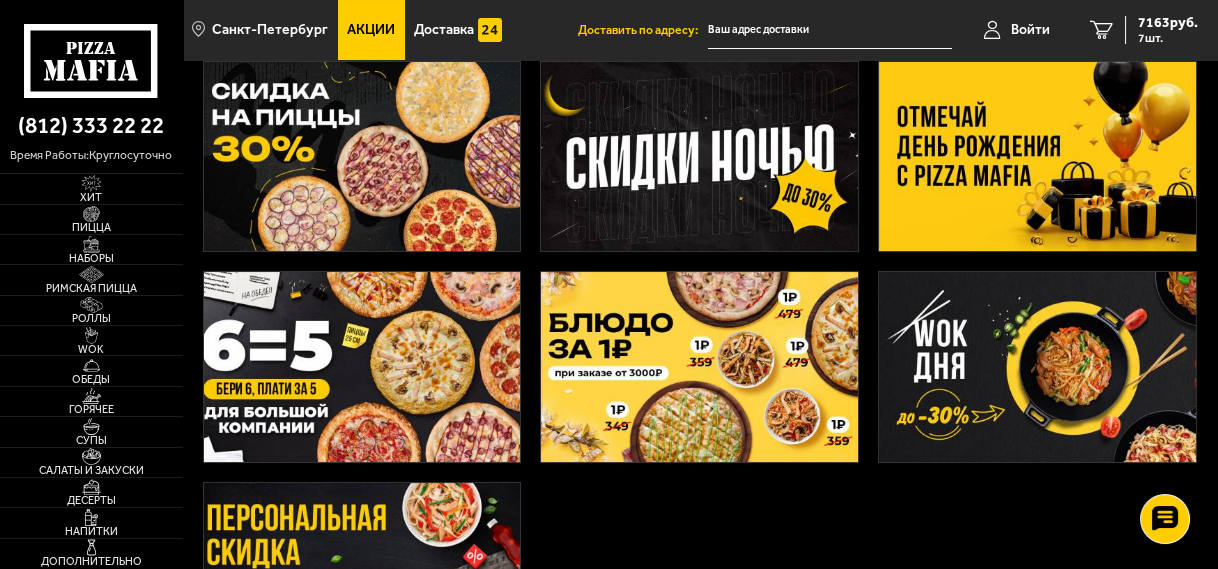 click at bounding box center [362, 366] 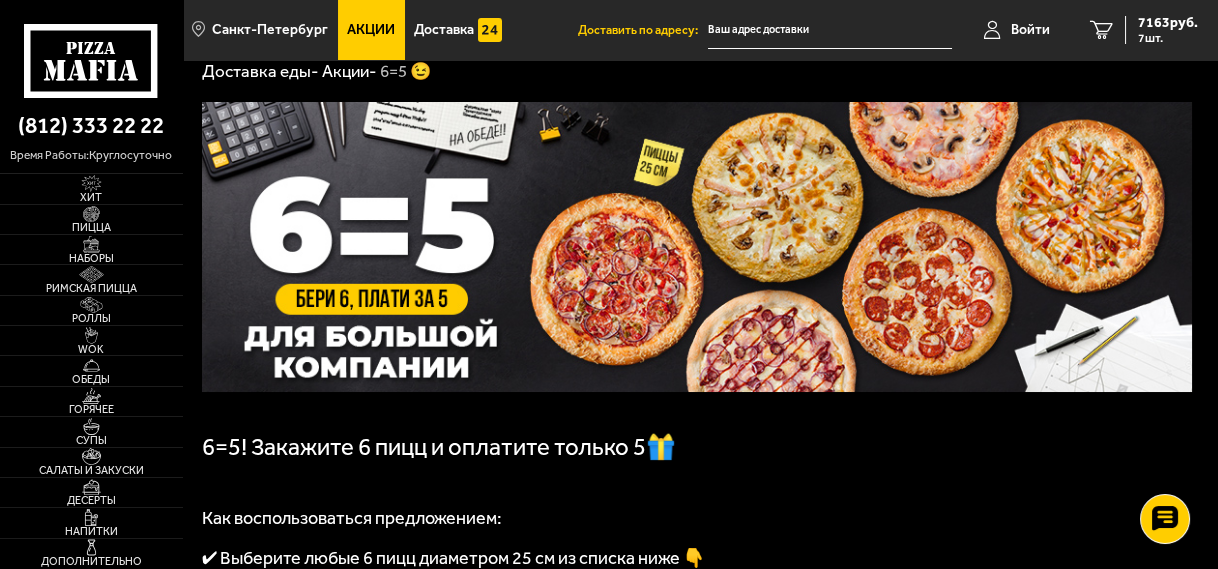scroll, scrollTop: 0, scrollLeft: 0, axis: both 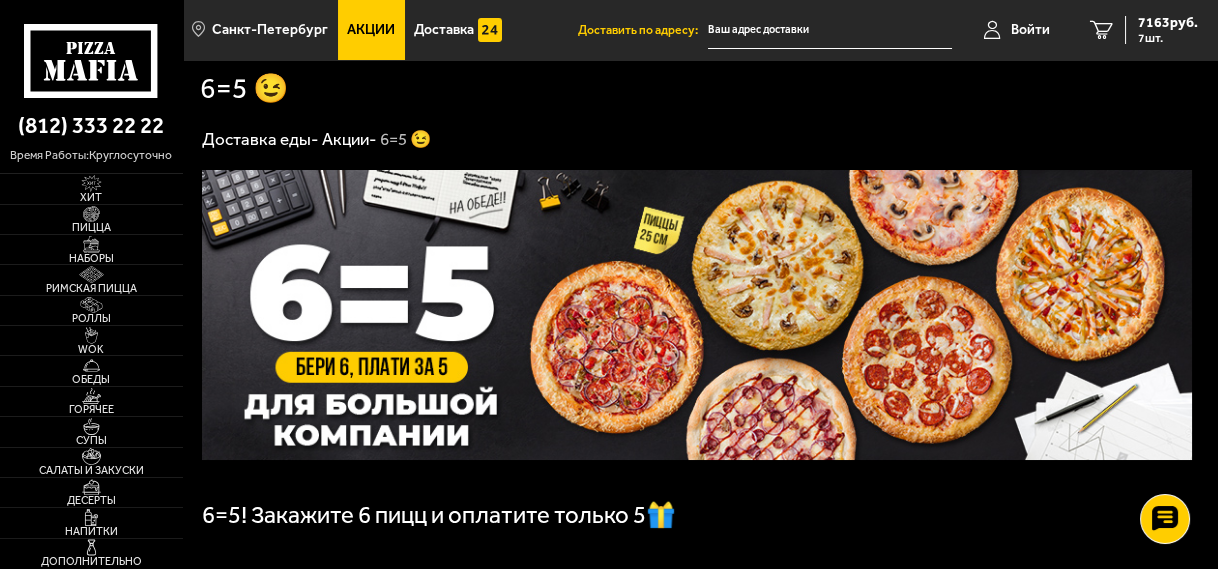 click on "Акции" at bounding box center [371, 30] 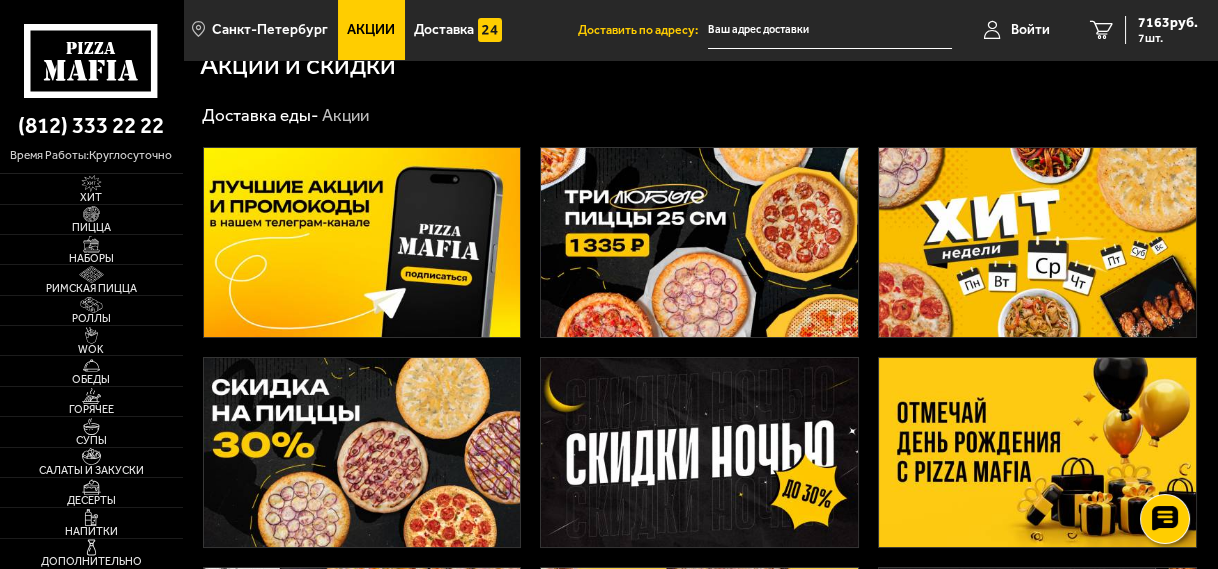 scroll, scrollTop: 0, scrollLeft: 0, axis: both 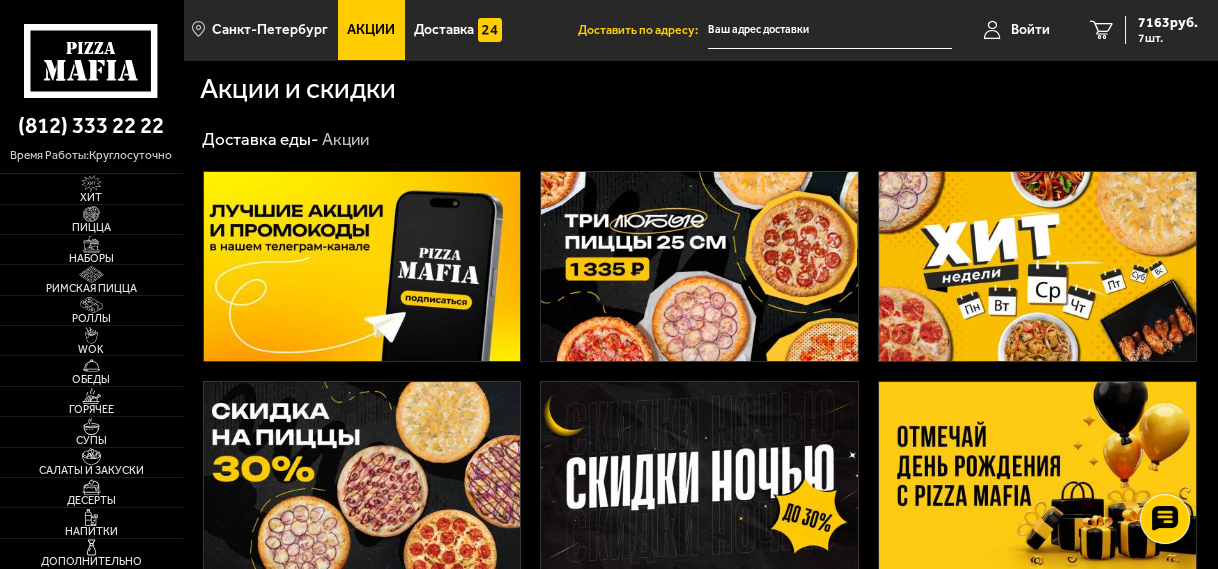 click at bounding box center (1037, 476) 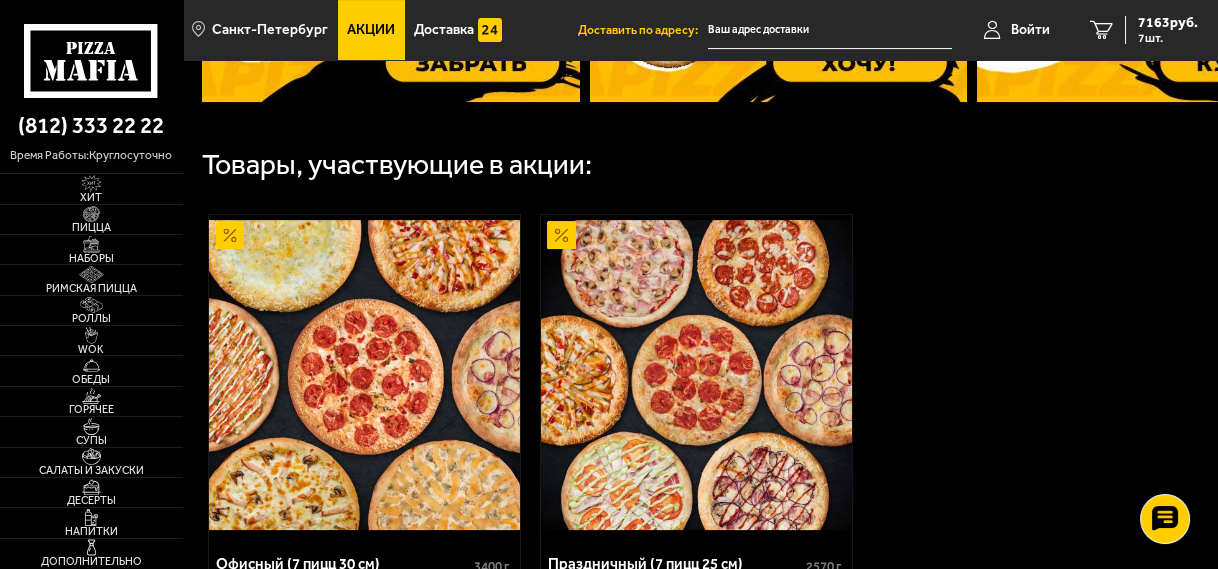 scroll, scrollTop: 1080, scrollLeft: 0, axis: vertical 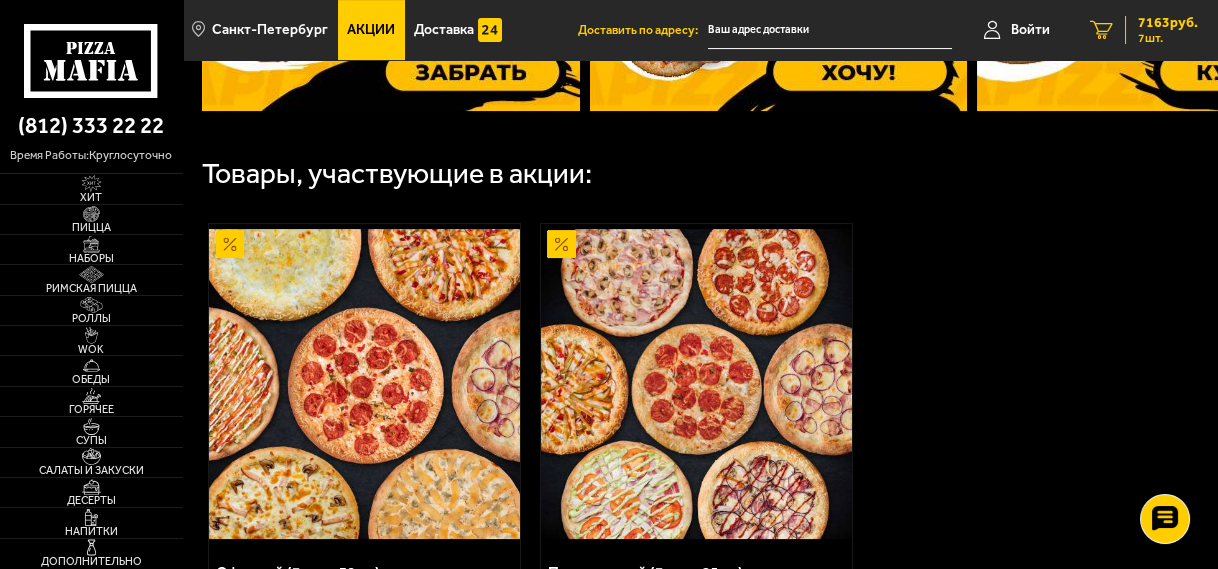click on "7163  руб." at bounding box center [1168, 23] 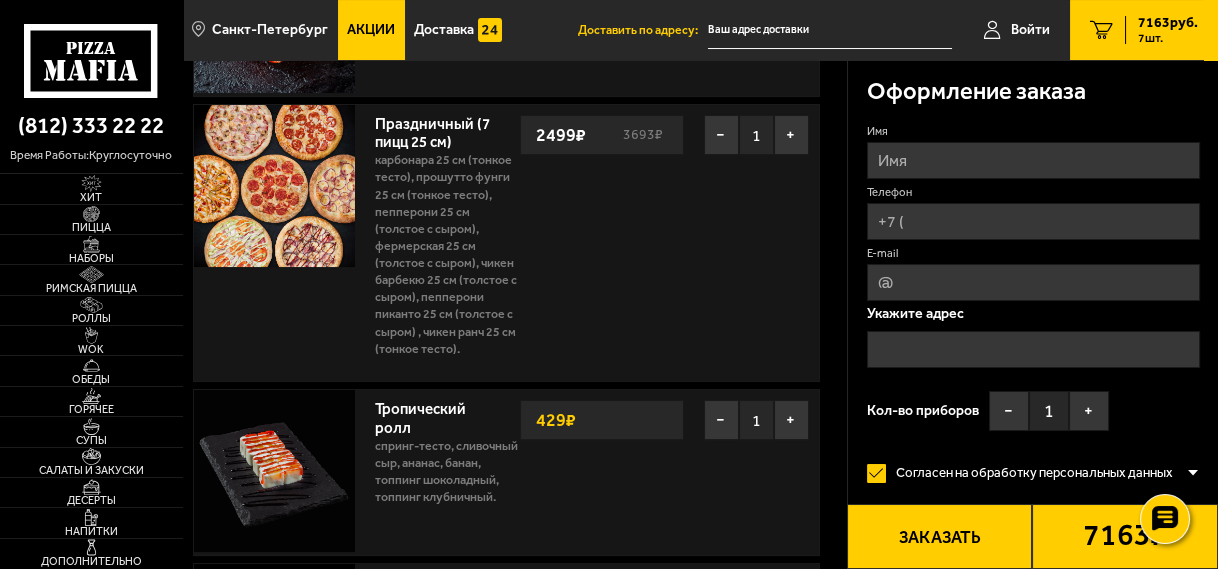 scroll, scrollTop: 480, scrollLeft: 0, axis: vertical 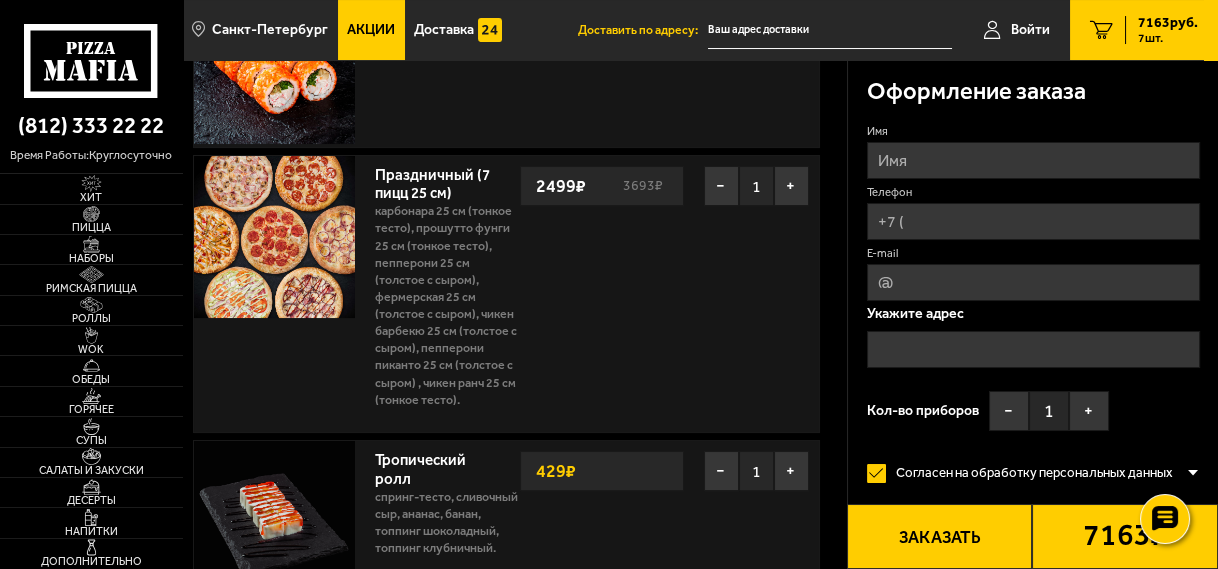 click on "Имя" at bounding box center (1033, 160) 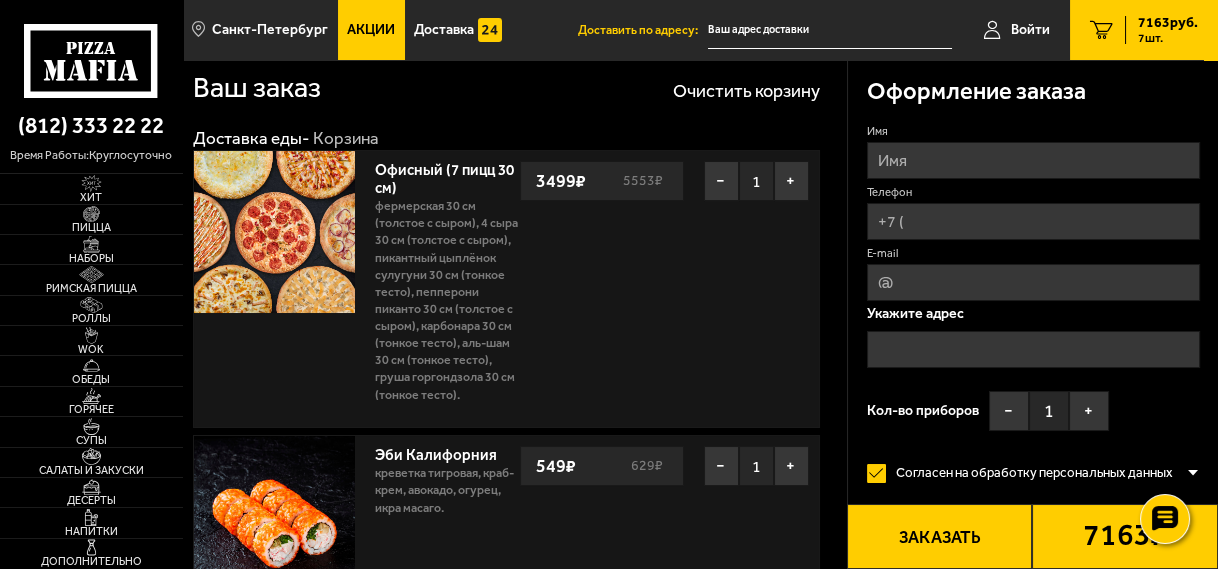 scroll, scrollTop: 0, scrollLeft: 0, axis: both 